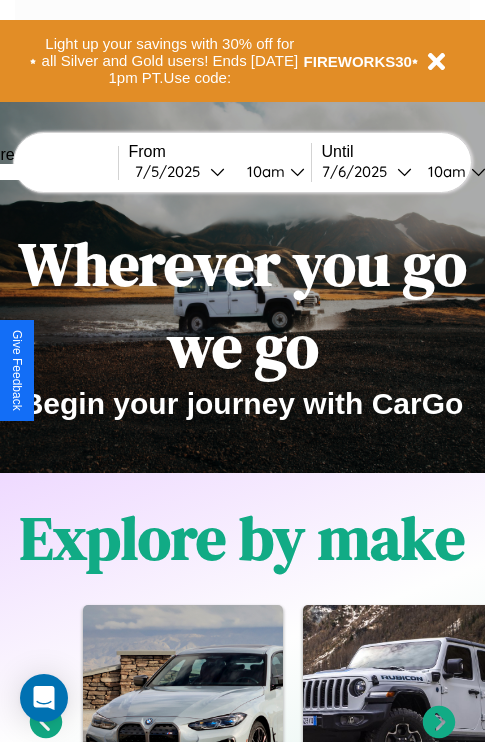 scroll, scrollTop: 308, scrollLeft: 0, axis: vertical 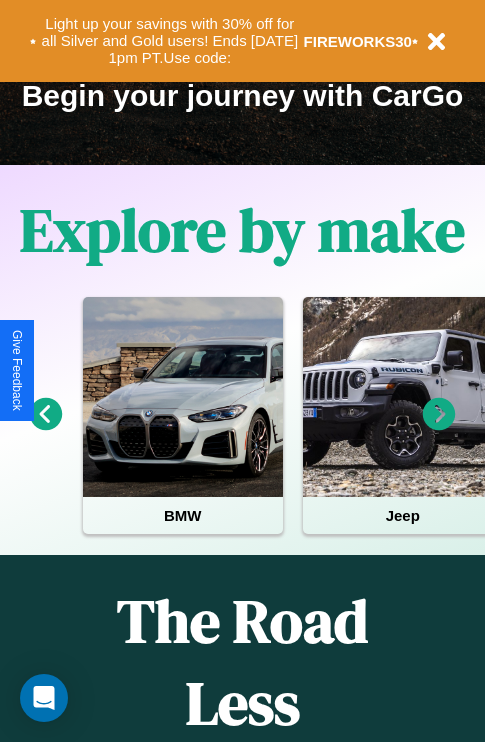 click 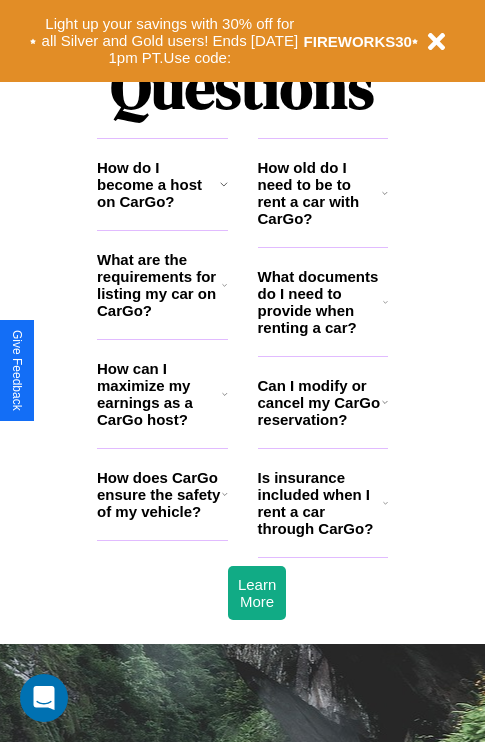 scroll, scrollTop: 2423, scrollLeft: 0, axis: vertical 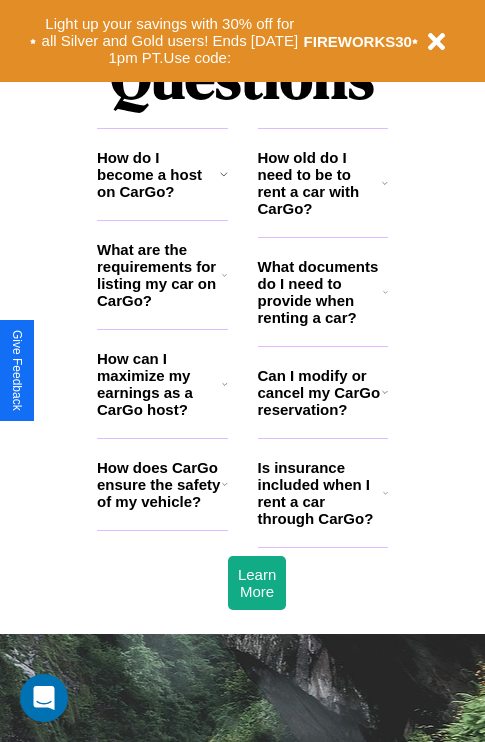 click 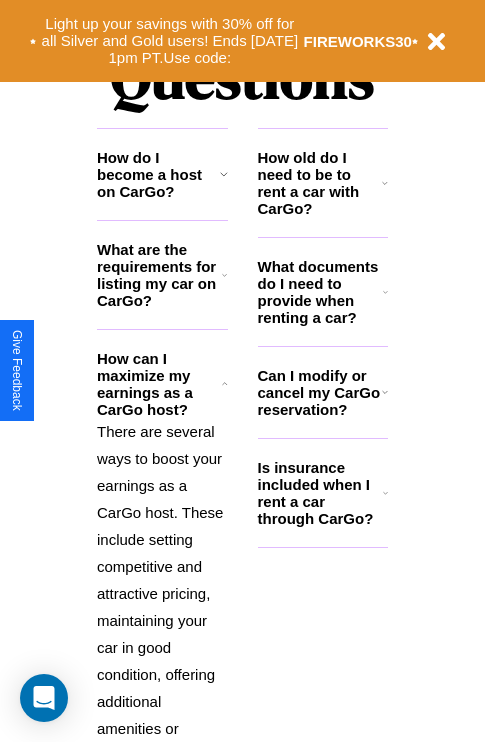 click on "How old do I need to be to rent a car with CarGo?" at bounding box center [320, 183] 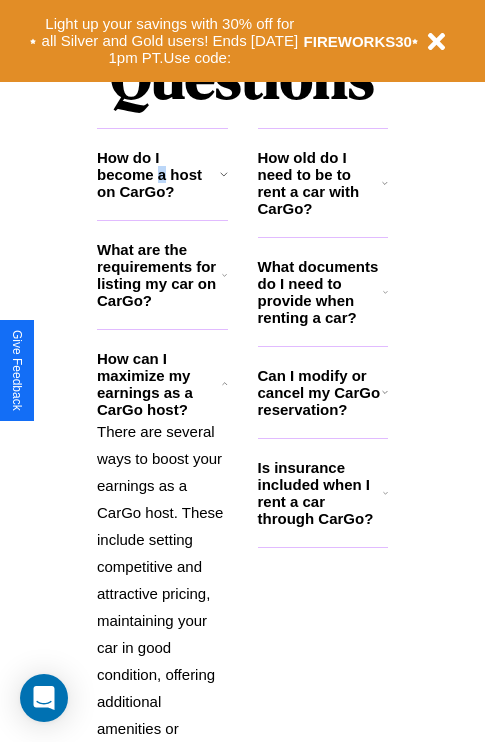 scroll, scrollTop: 2731, scrollLeft: 0, axis: vertical 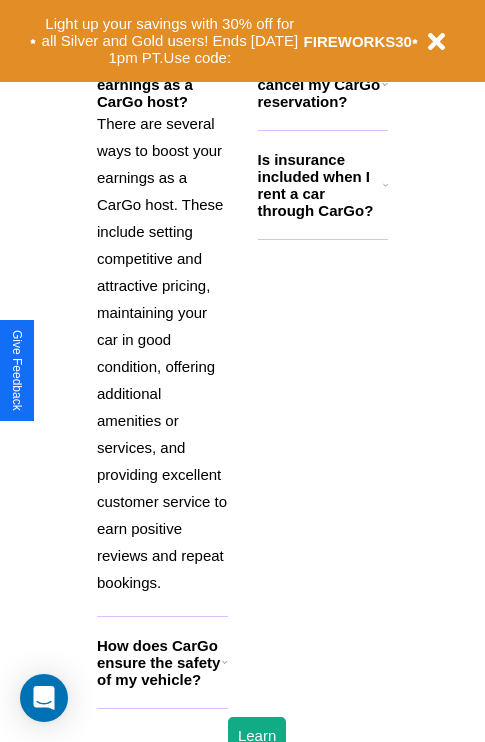 click on "How does CarGo ensure the safety of my vehicle?" at bounding box center (159, 662) 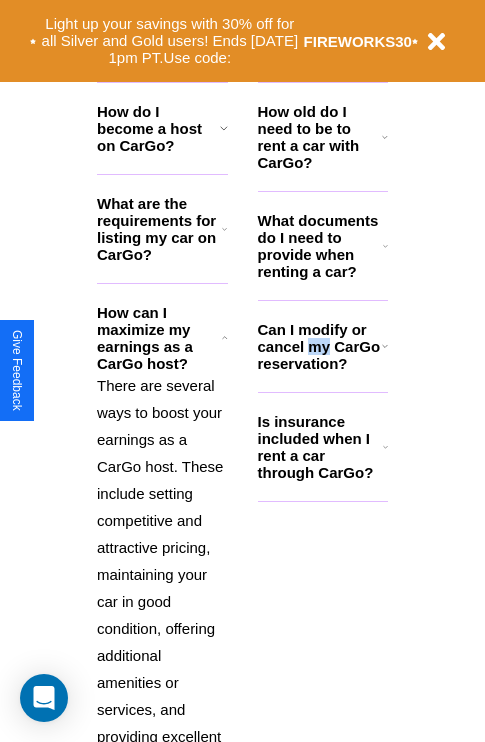 scroll, scrollTop: 2465, scrollLeft: 0, axis: vertical 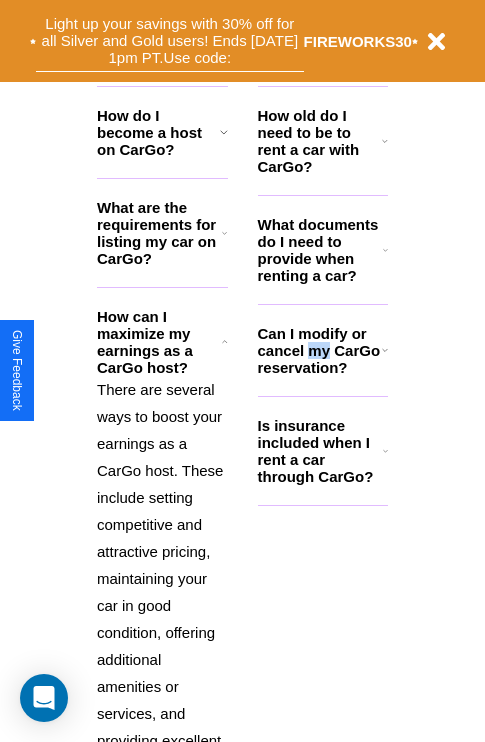 click on "Light up your savings with 30% off for all Silver and Gold users! Ends [DATE] 1pm PT.  Use code:" at bounding box center [170, 41] 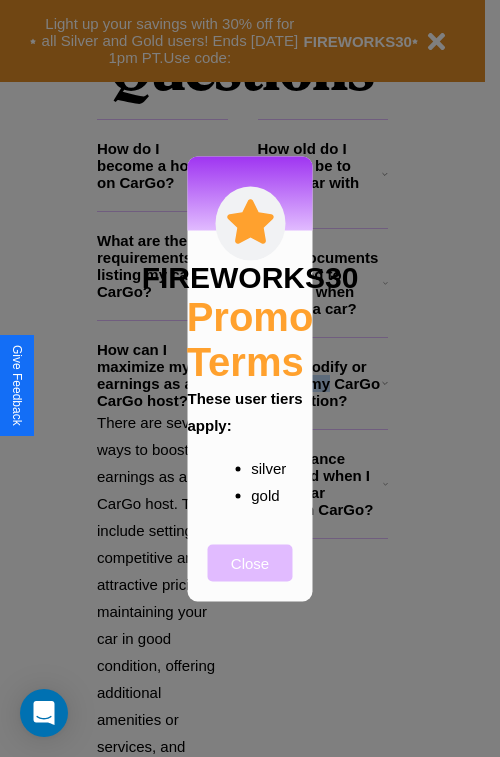 click on "Close" at bounding box center [250, 562] 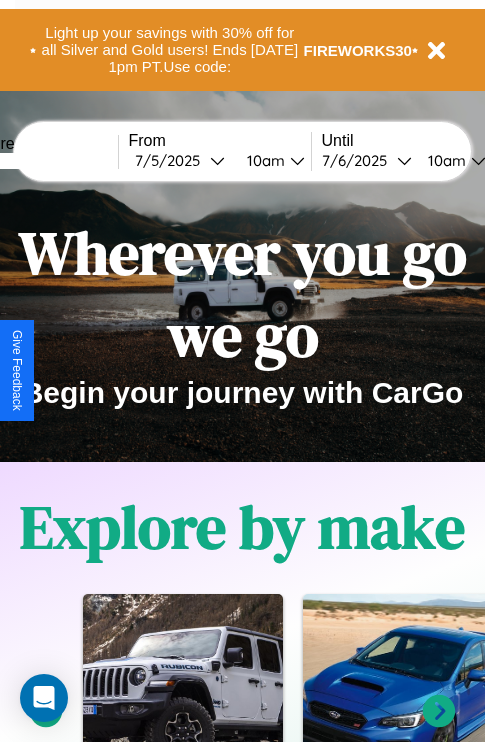 scroll, scrollTop: 0, scrollLeft: 0, axis: both 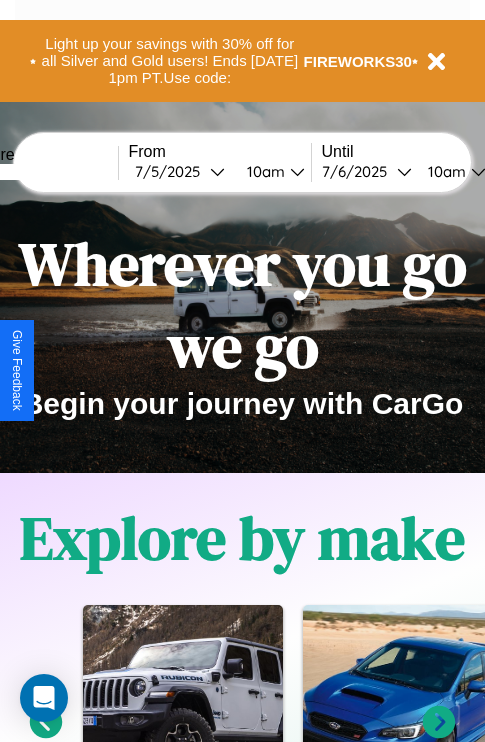 click at bounding box center (43, 172) 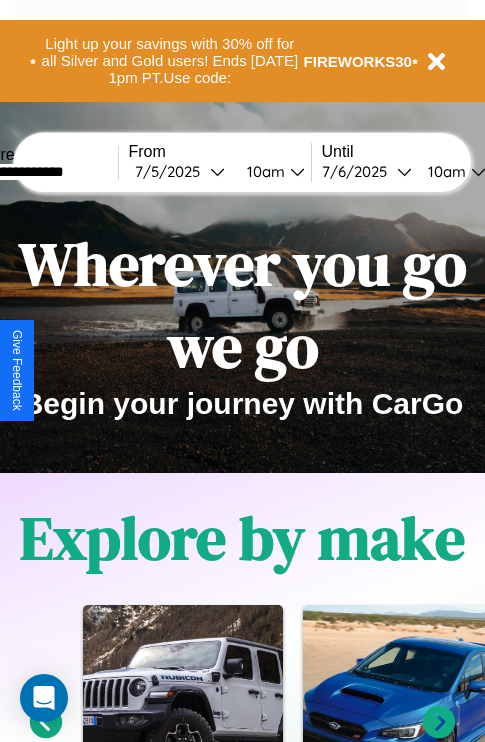 type on "**********" 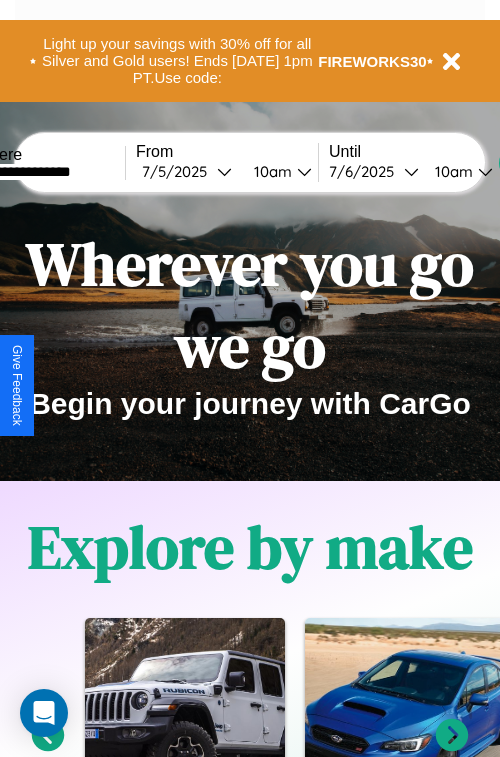 select on "*" 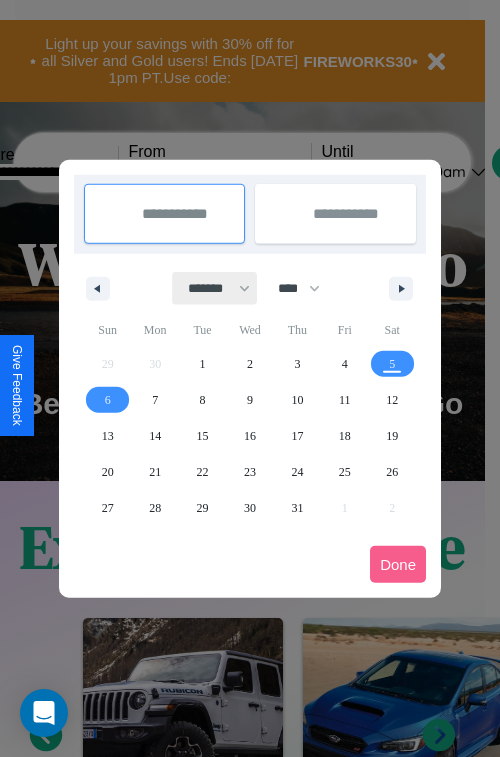 click on "******* ******** ***** ***** *** **** **** ****** ********* ******* ******** ********" at bounding box center (215, 288) 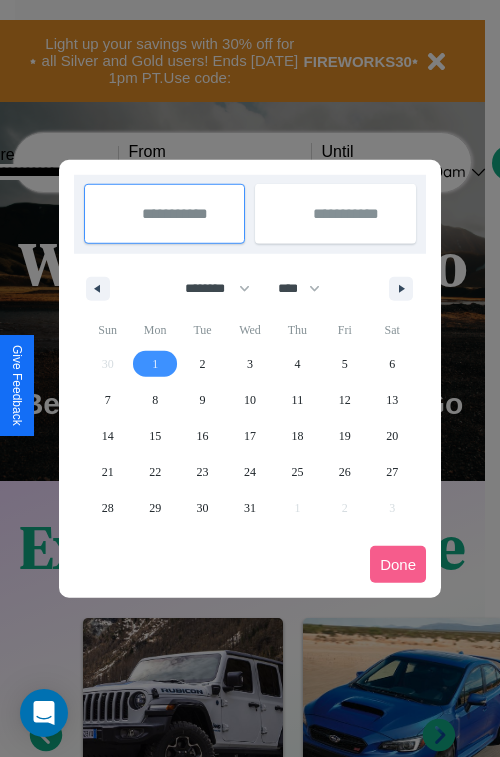 click on "1" at bounding box center (155, 364) 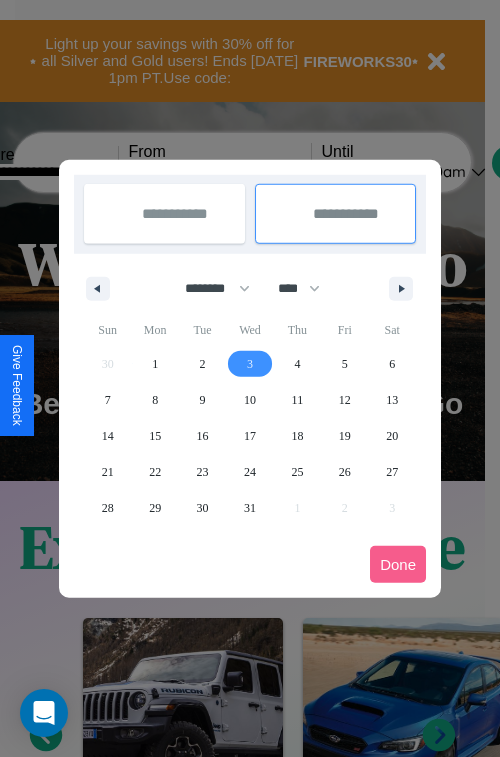 click on "3" at bounding box center [250, 364] 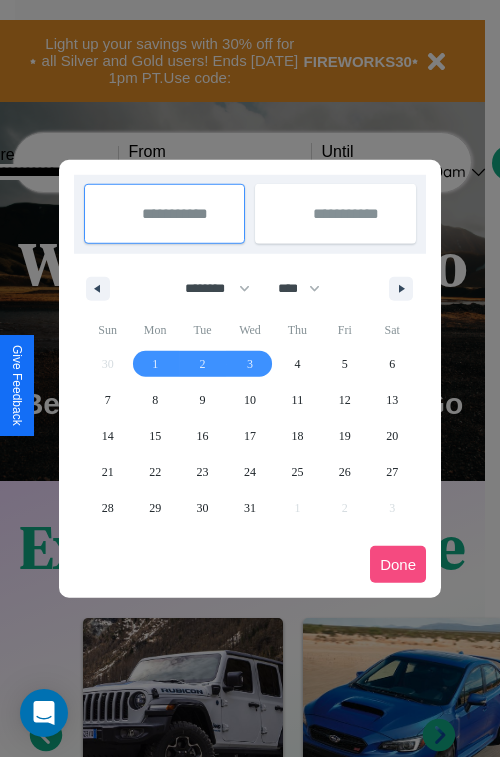 click on "Done" at bounding box center (398, 564) 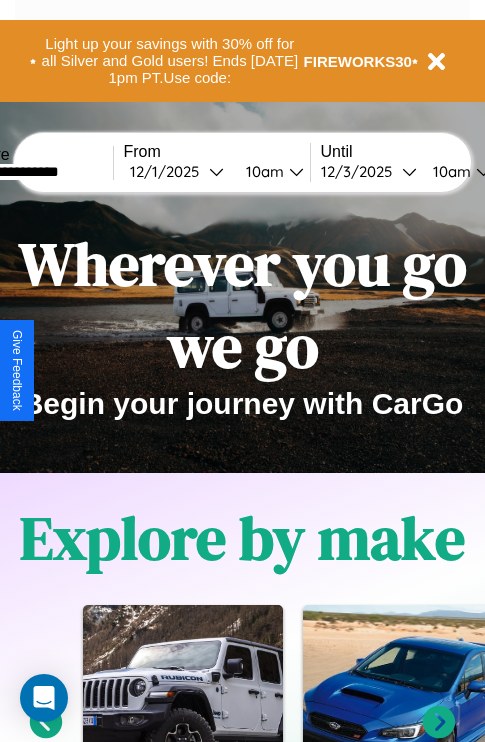 scroll, scrollTop: 0, scrollLeft: 73, axis: horizontal 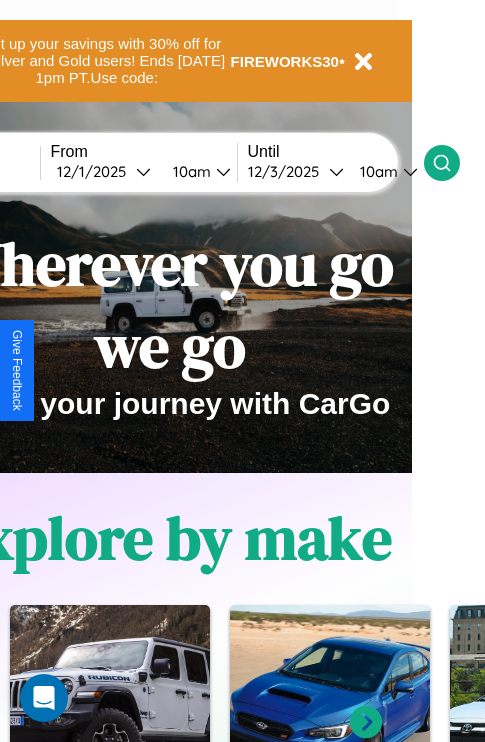 click 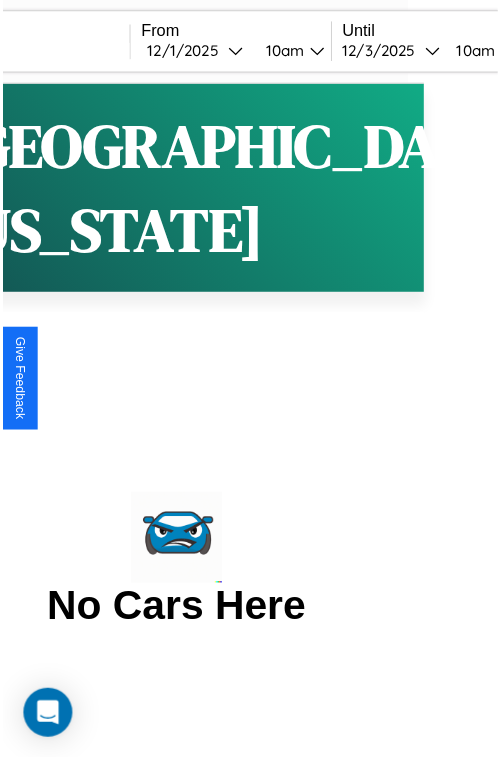 scroll, scrollTop: 0, scrollLeft: 0, axis: both 